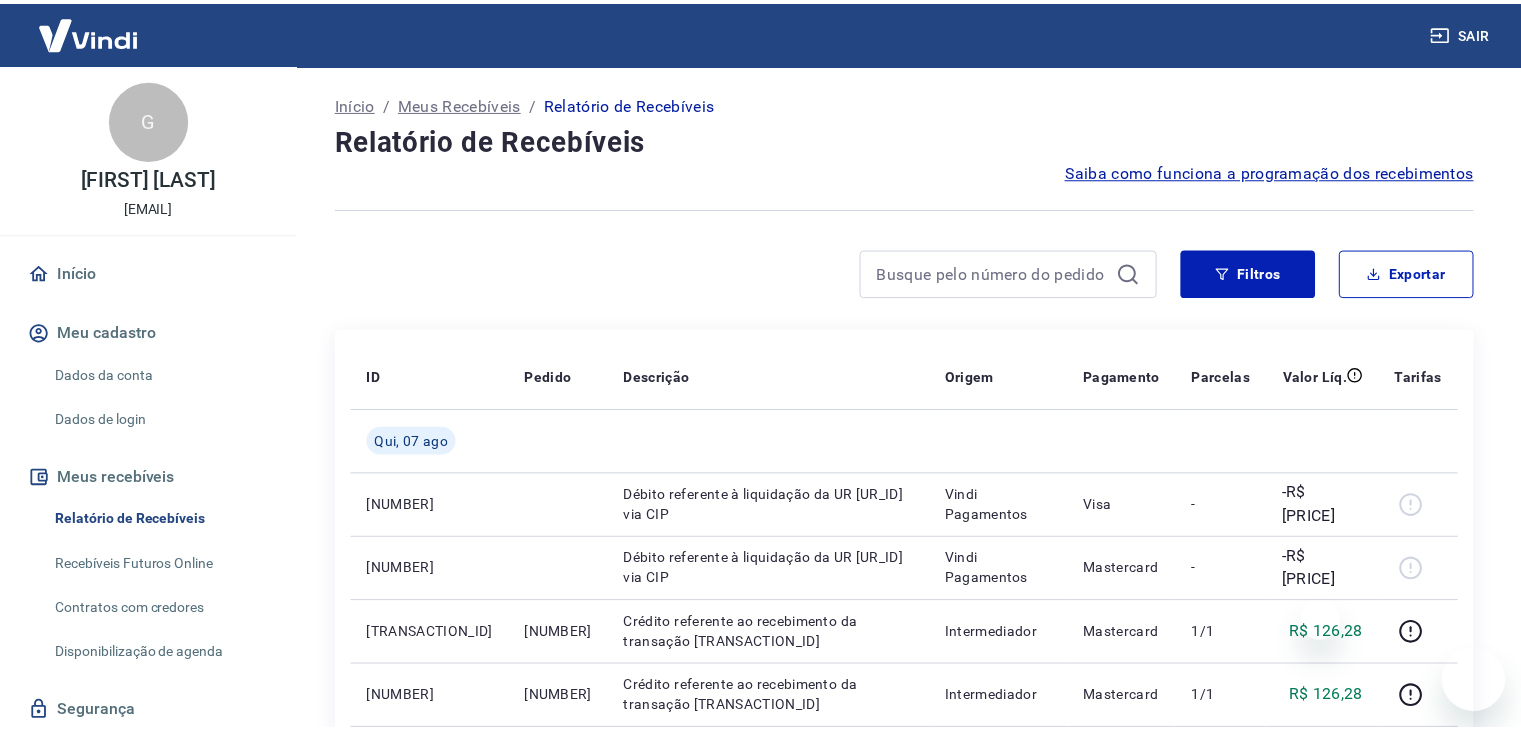 scroll, scrollTop: 0, scrollLeft: 0, axis: both 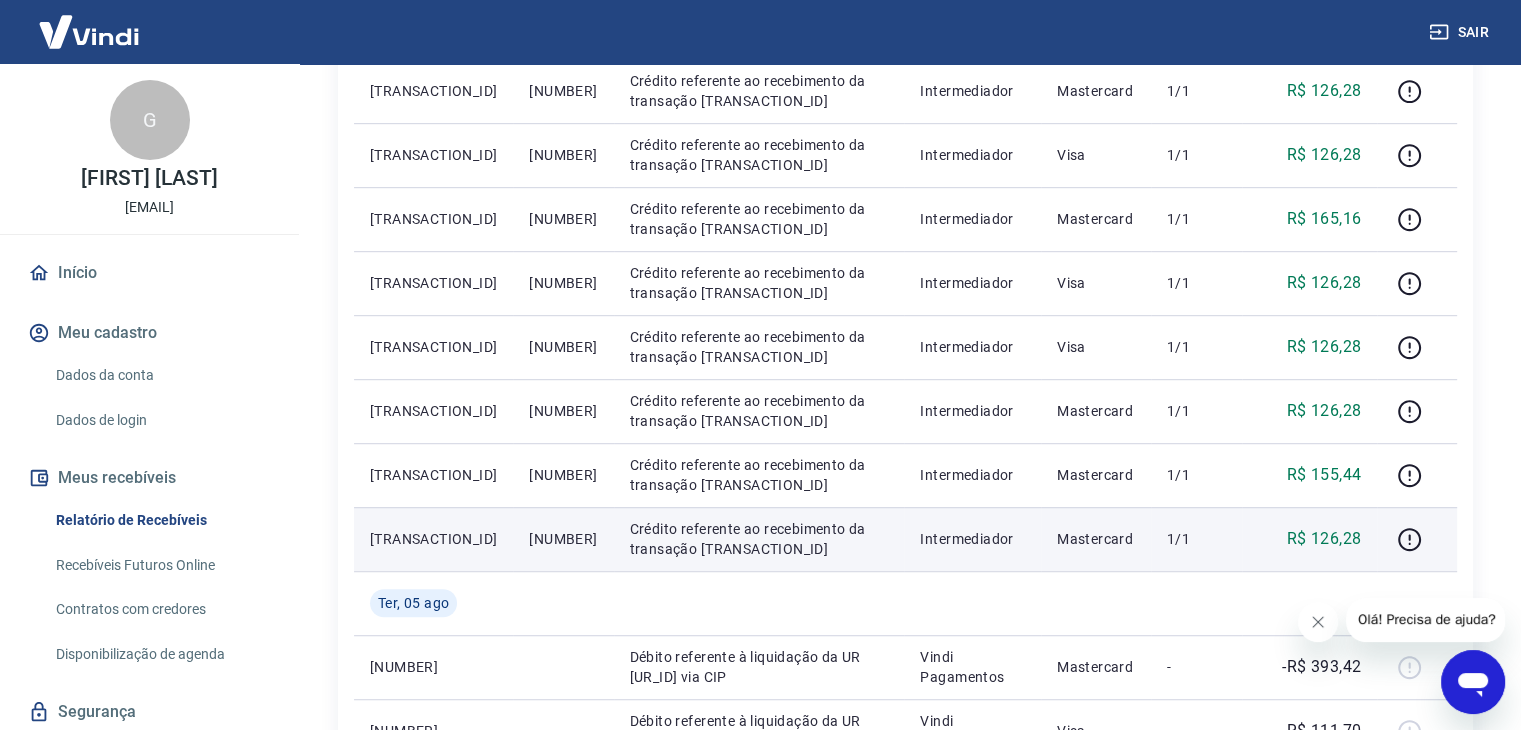 click on "[NUMBER]" at bounding box center (563, 539) 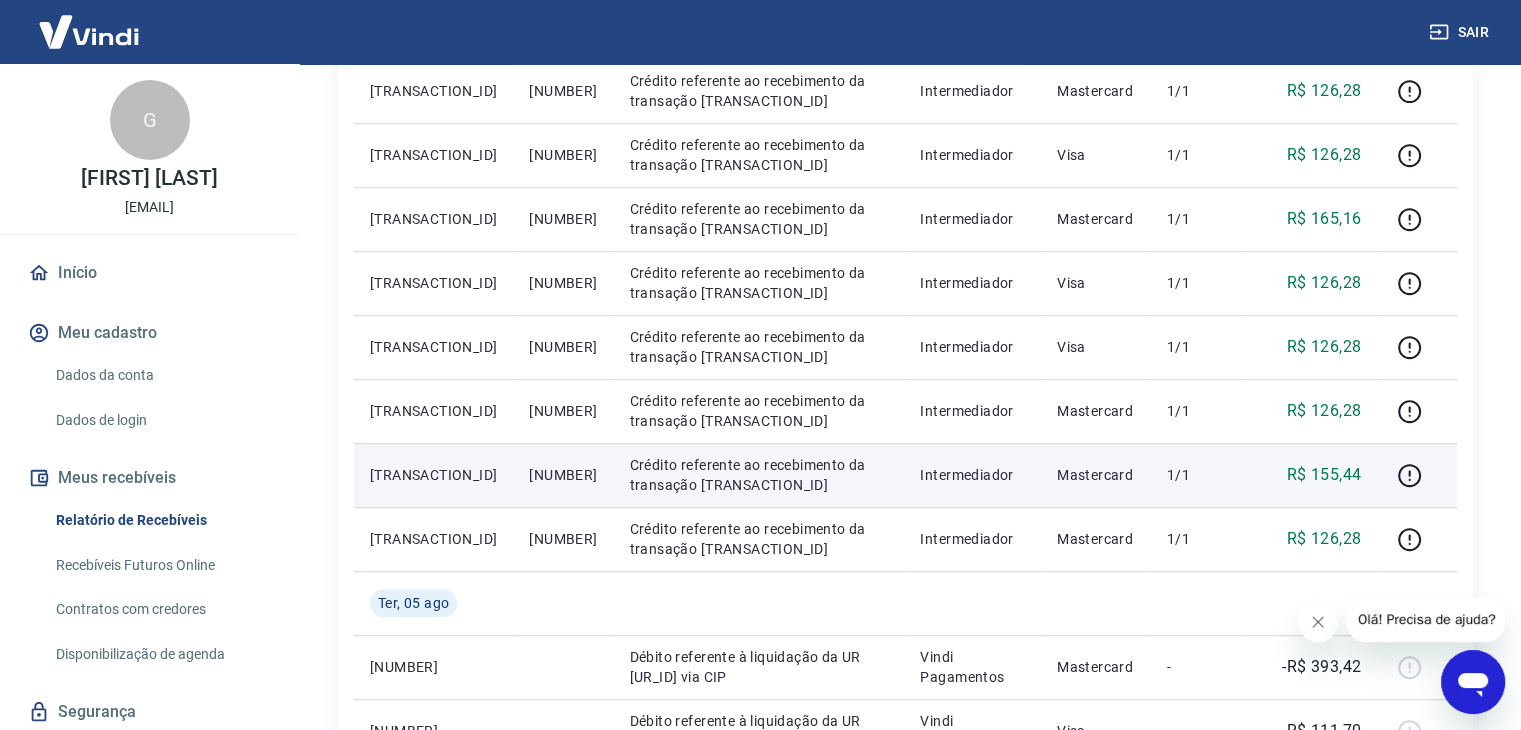 click on "[NUMBER]" at bounding box center [563, 475] 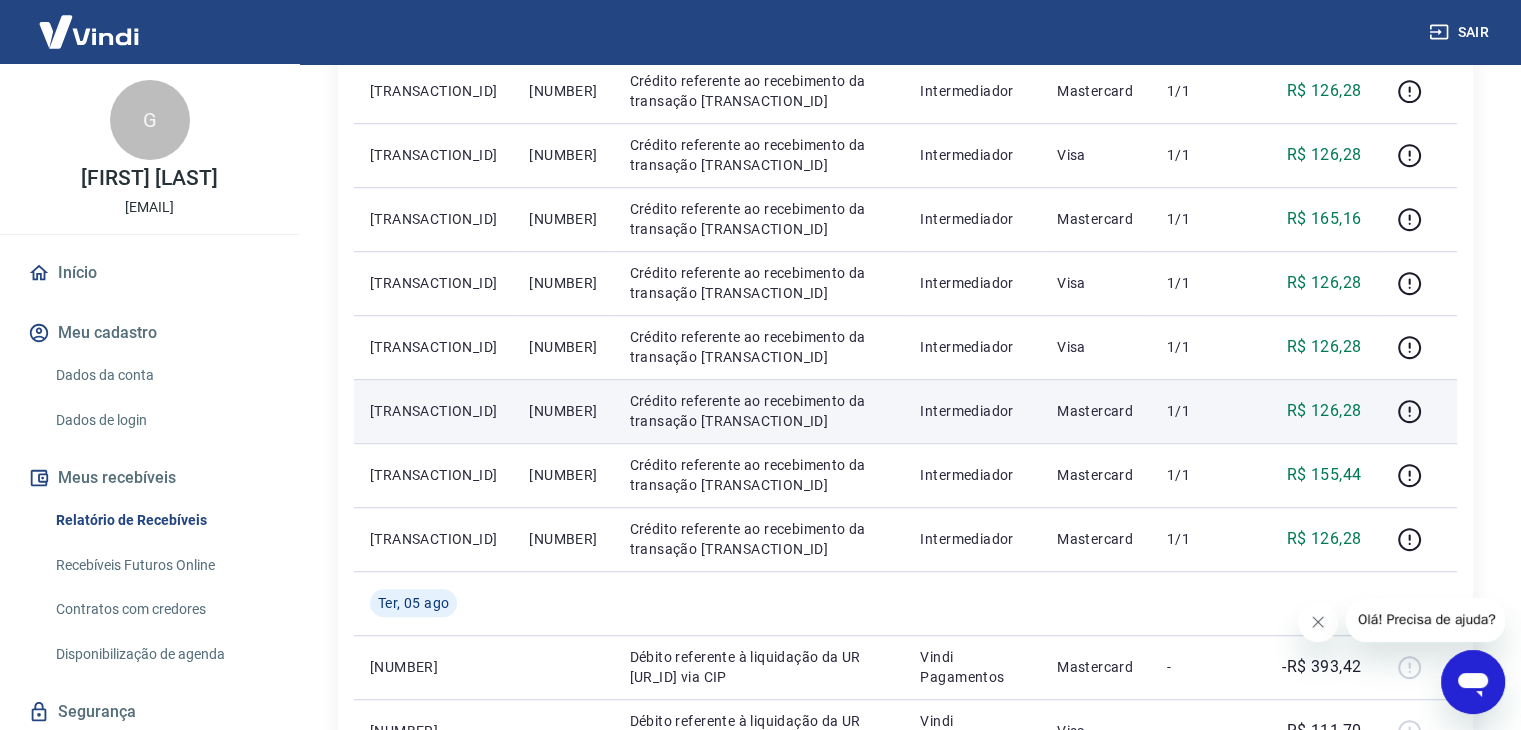 click on "[NUMBER]" at bounding box center [563, 411] 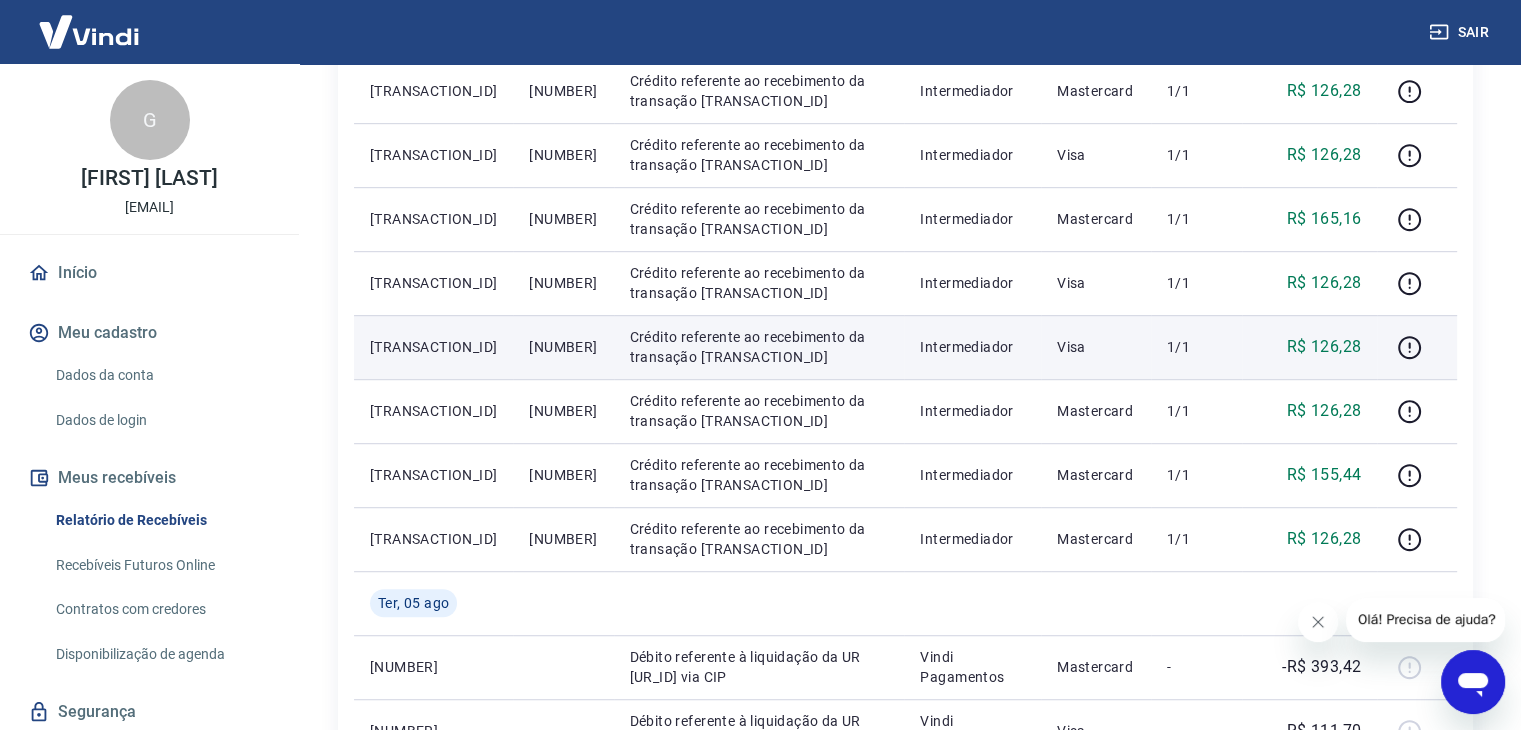 click on "[NUMBER]" at bounding box center [563, 347] 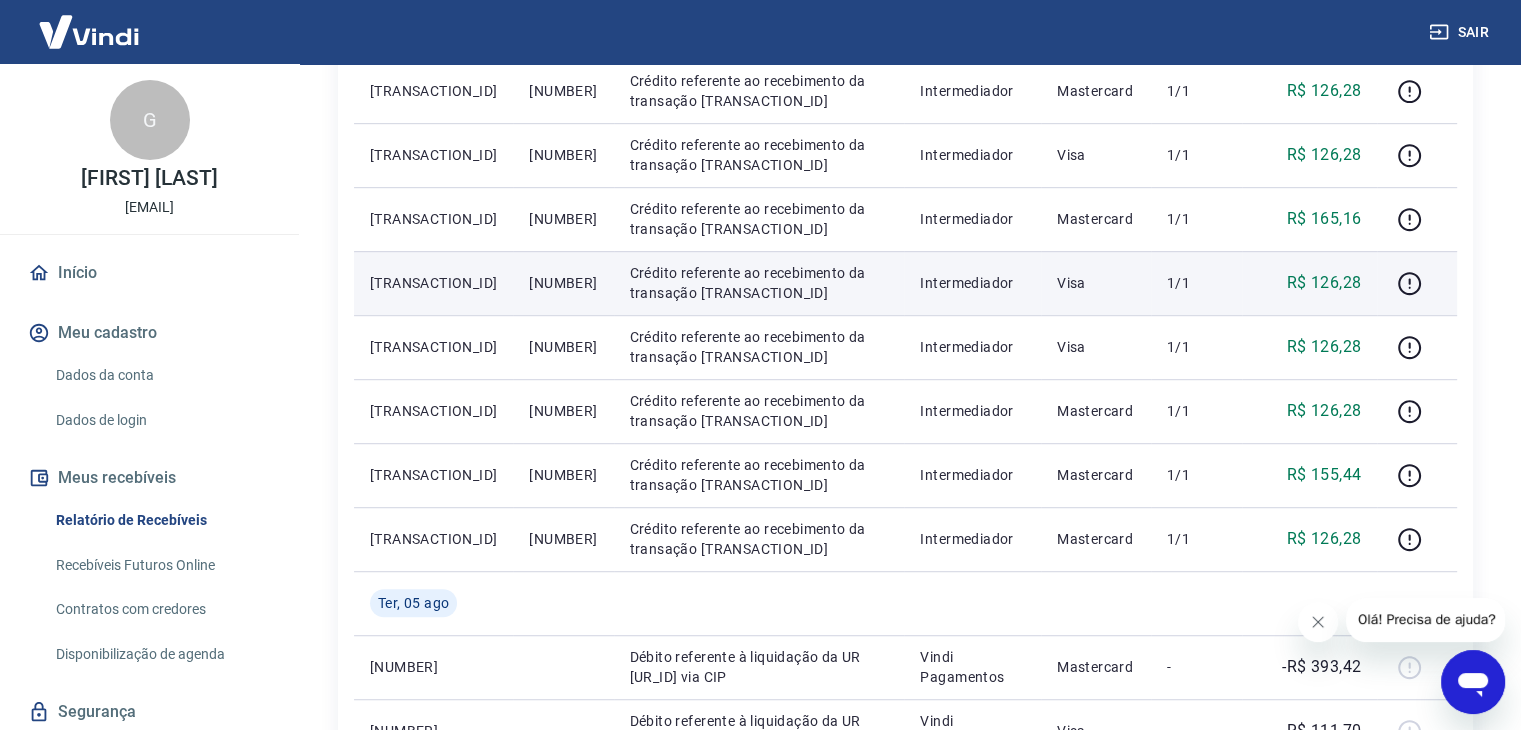 click on "[NUMBER]" at bounding box center [563, 283] 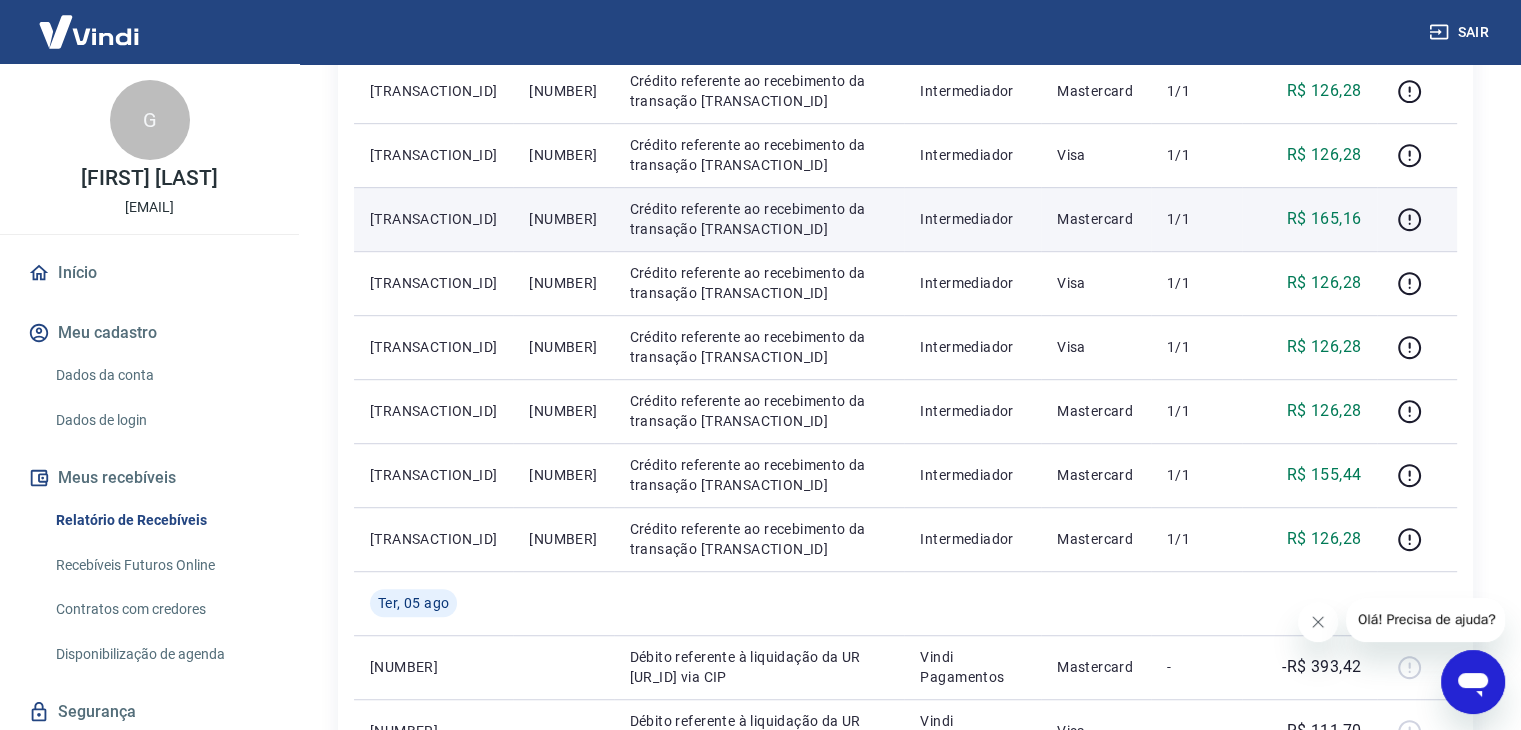 click on "[NUMBER]" at bounding box center [563, 219] 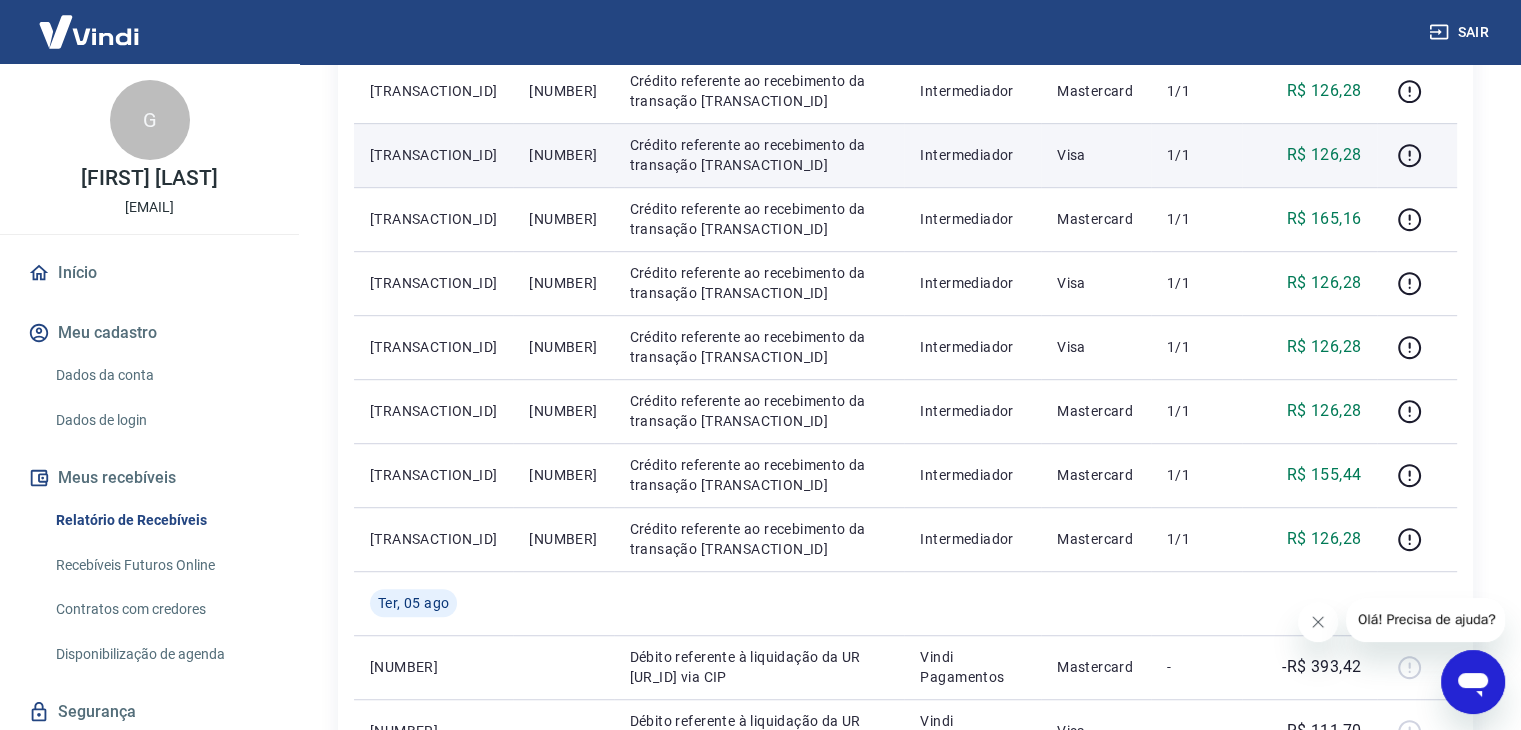 click on "[NUMBER]" at bounding box center [563, 155] 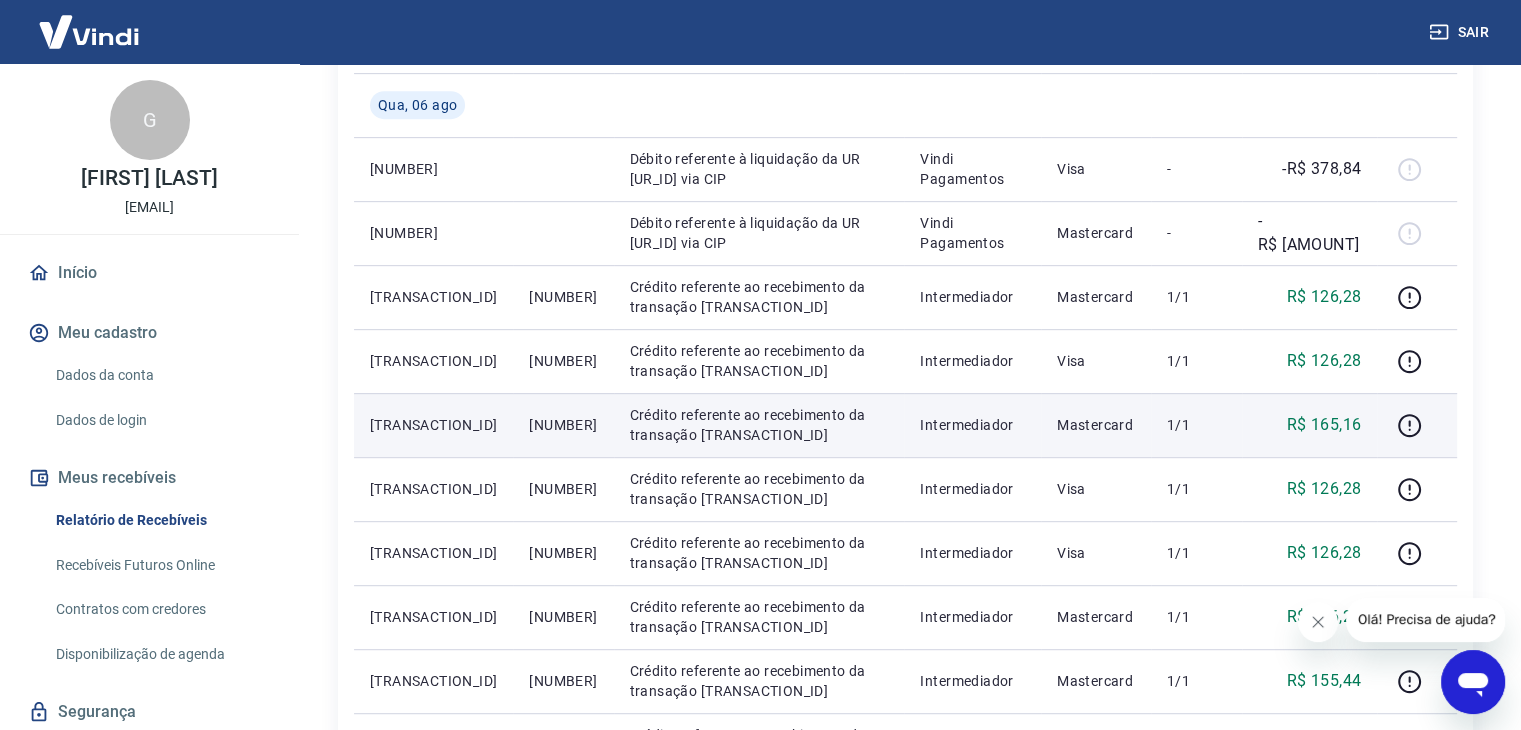 scroll, scrollTop: 907, scrollLeft: 0, axis: vertical 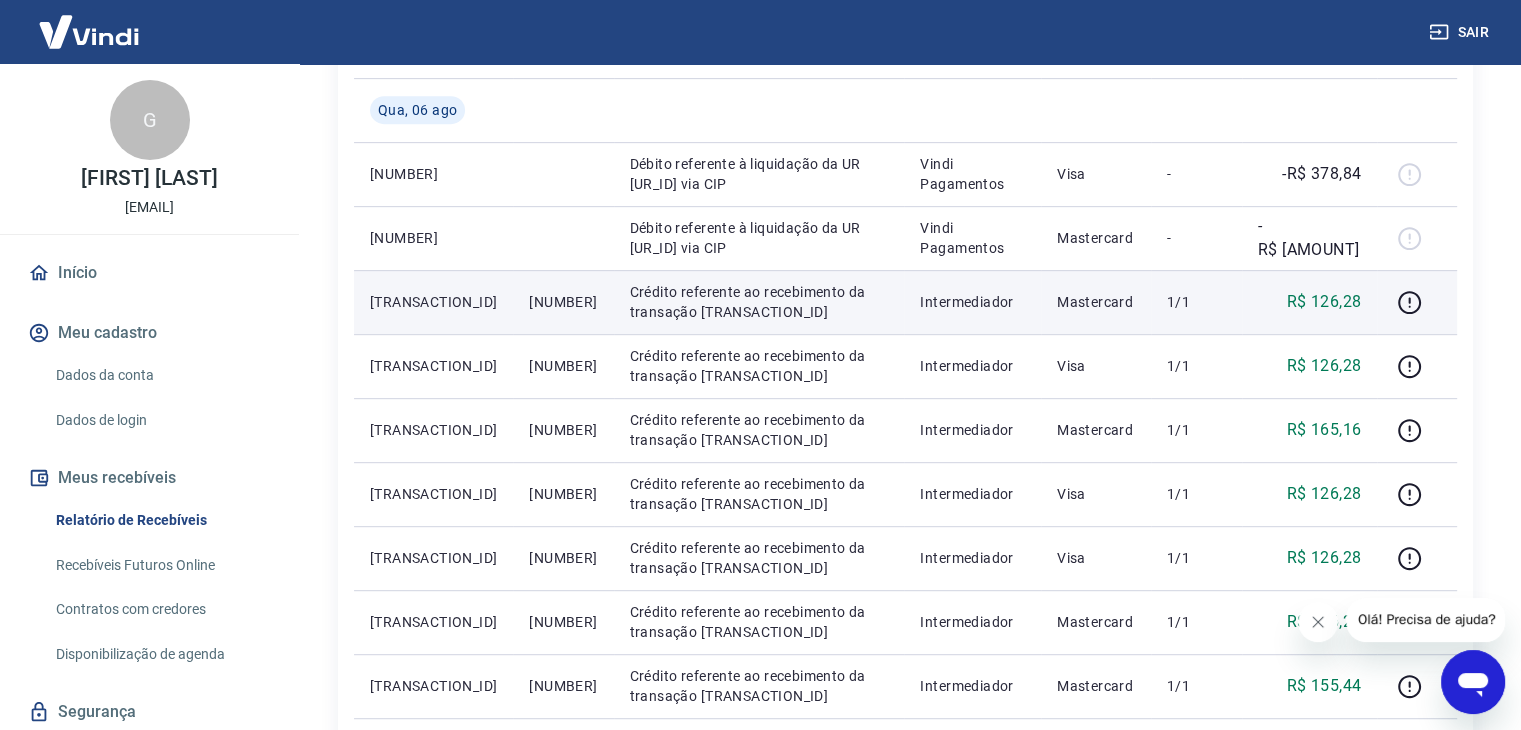 click on "[NUMBER]" at bounding box center (563, 302) 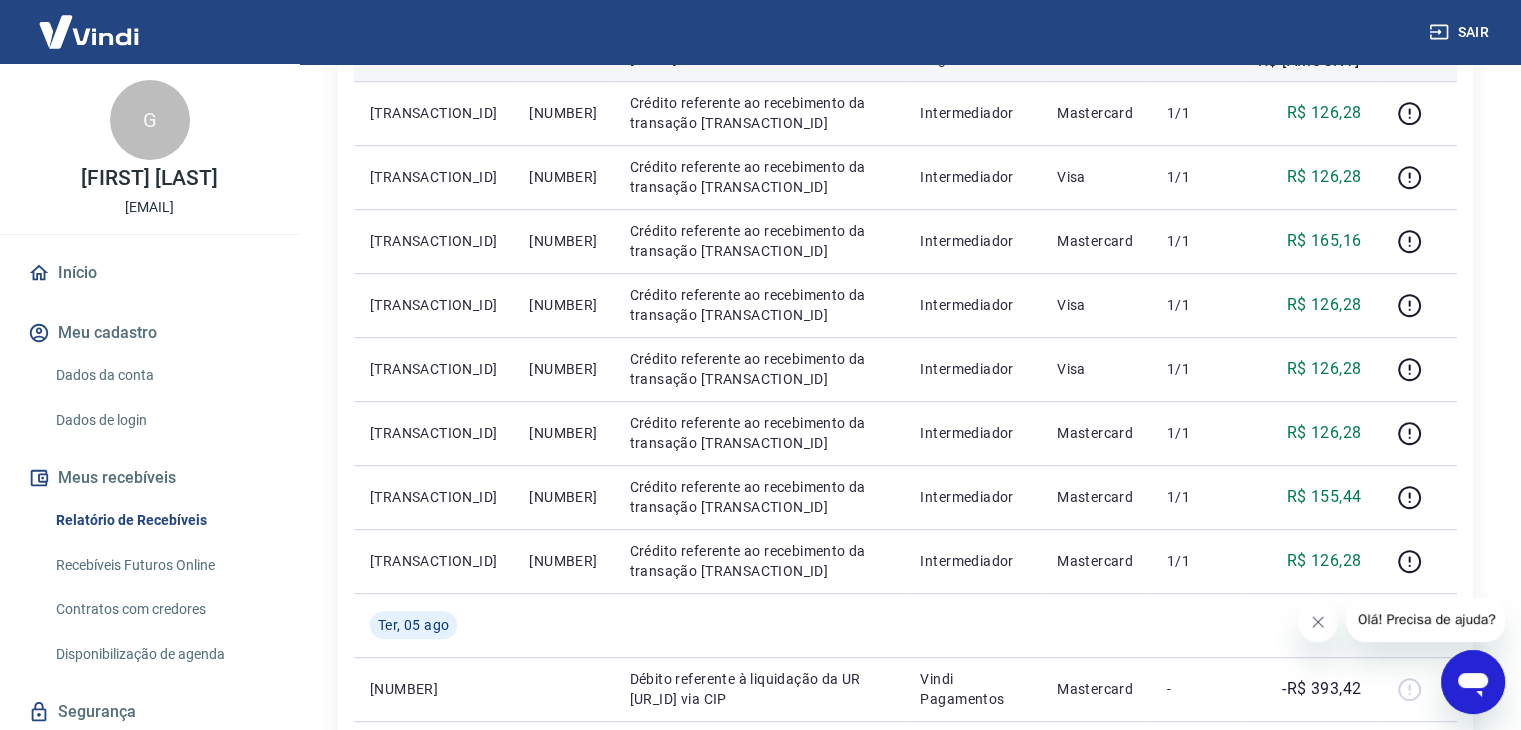 scroll, scrollTop: 1034, scrollLeft: 0, axis: vertical 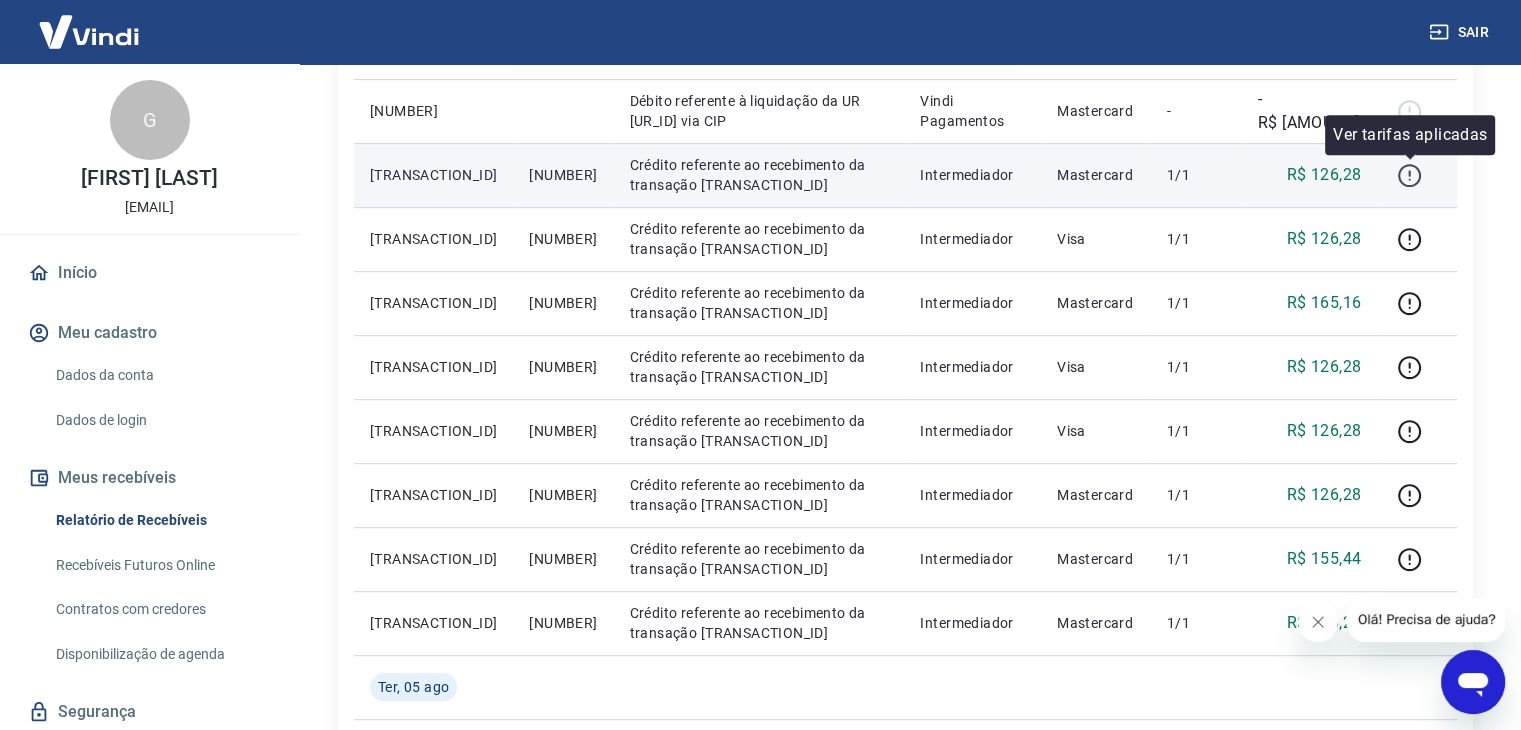 click 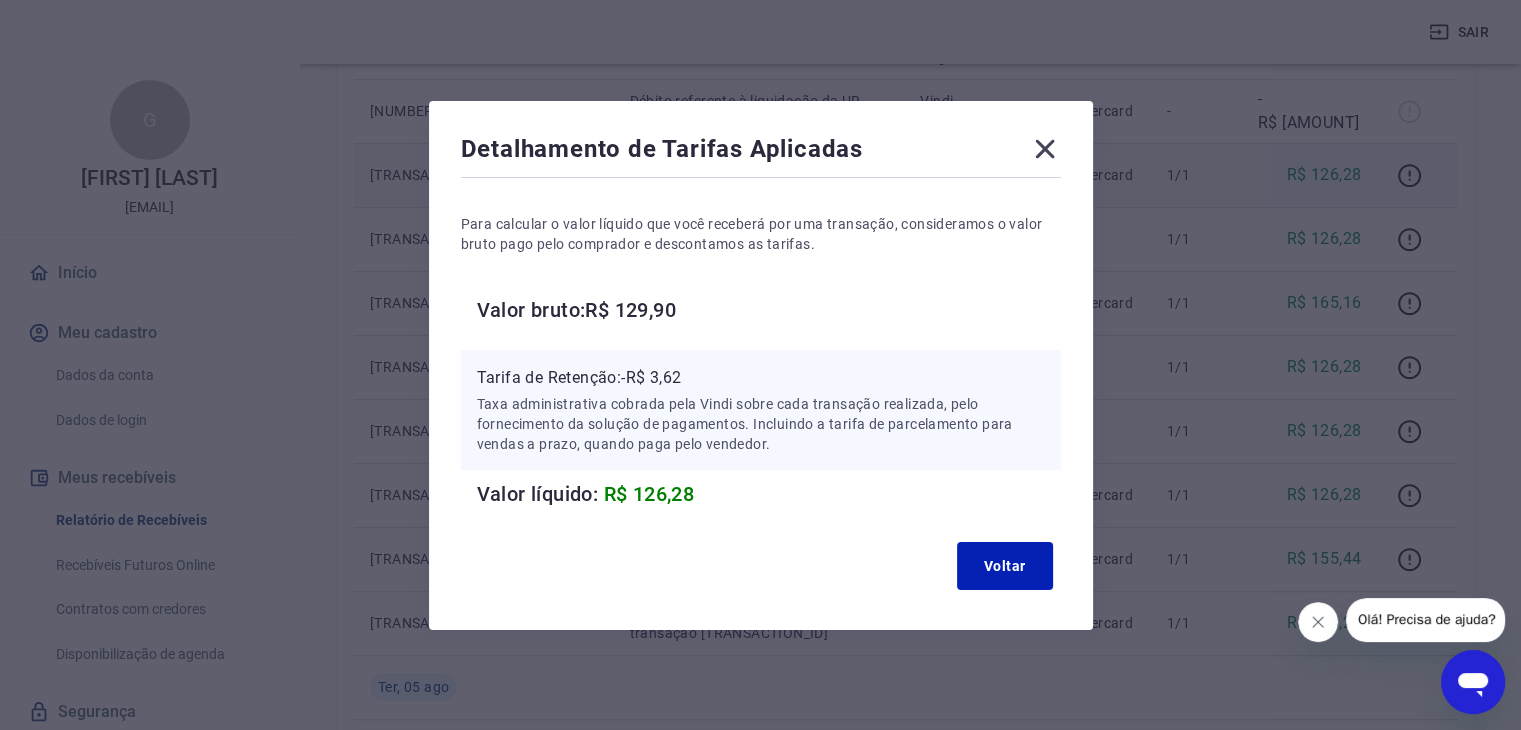 click 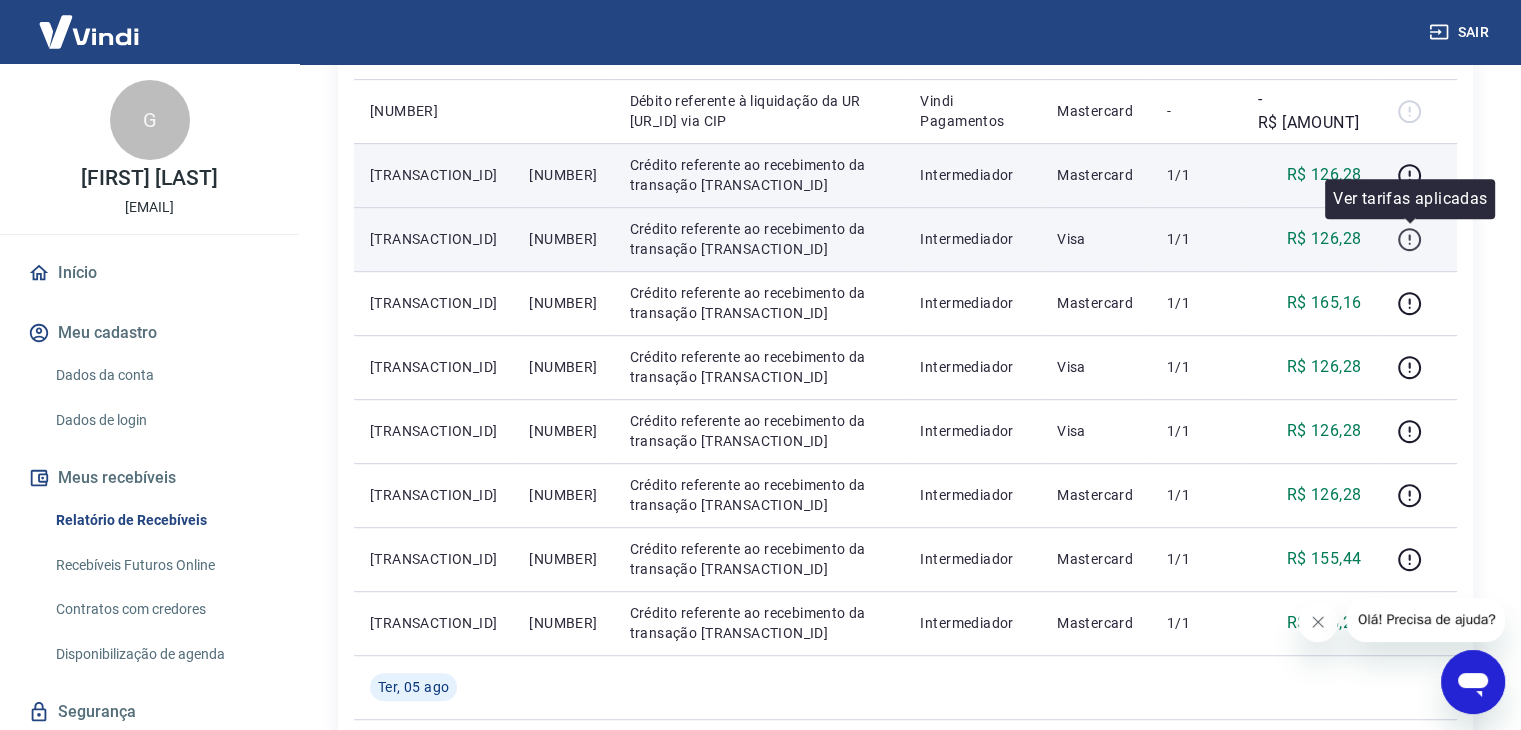 click 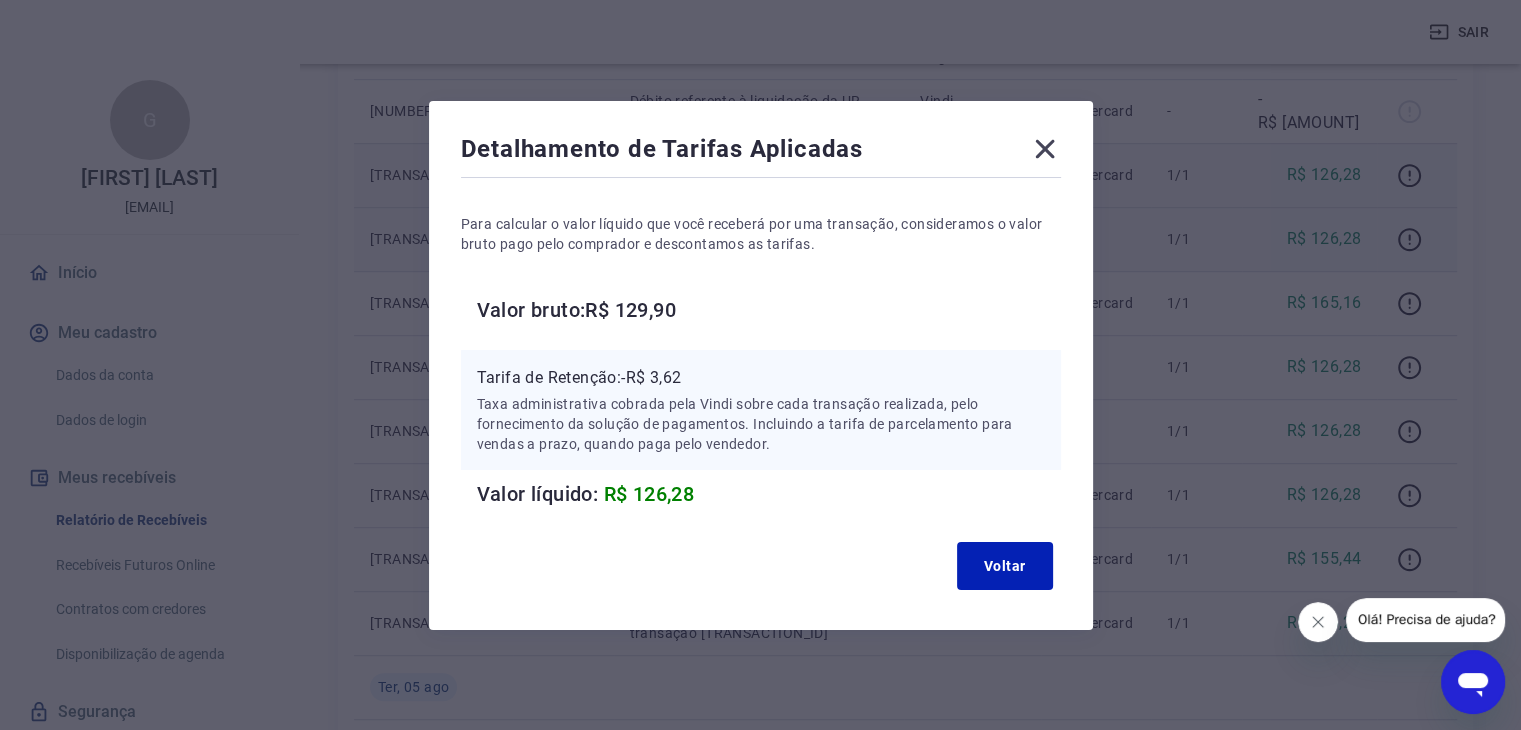 click 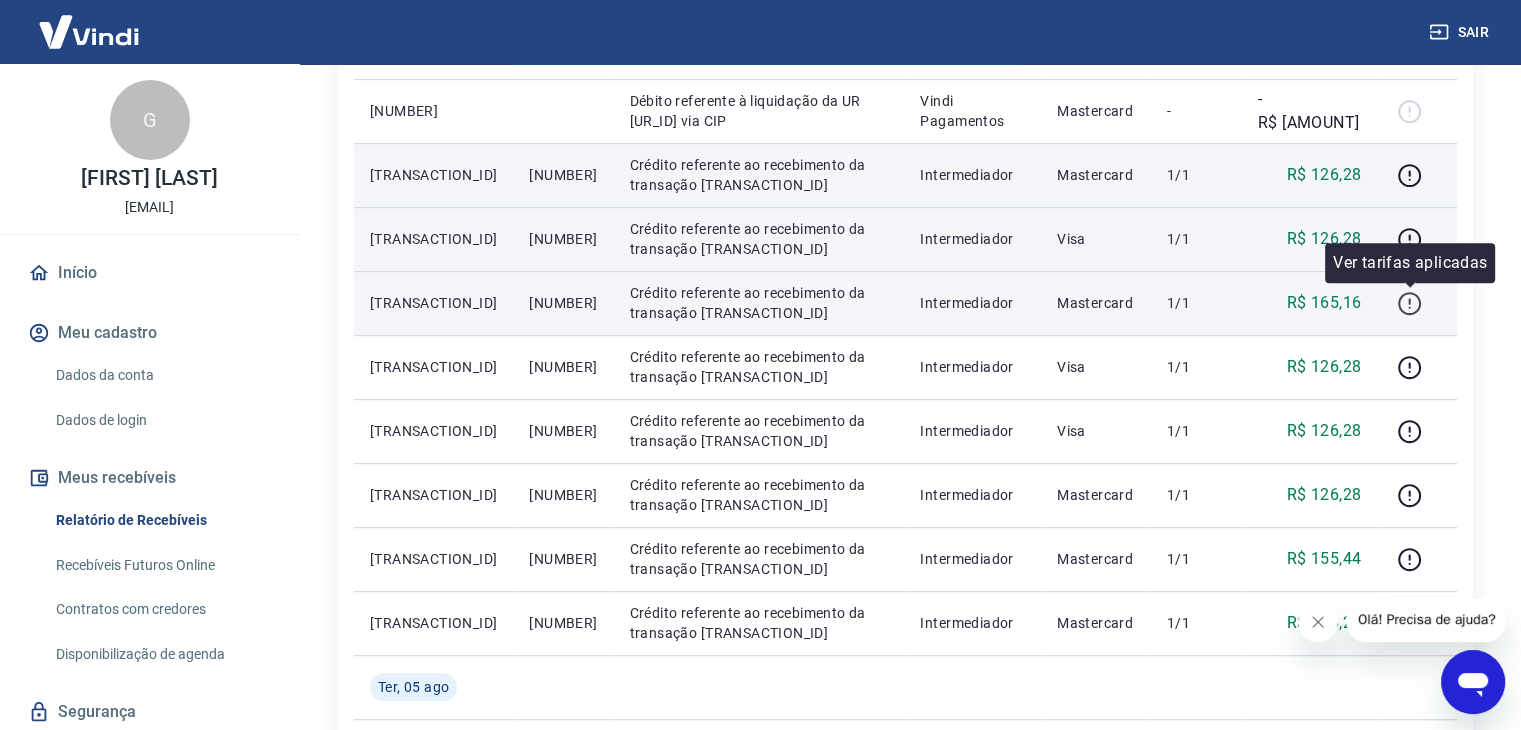 click 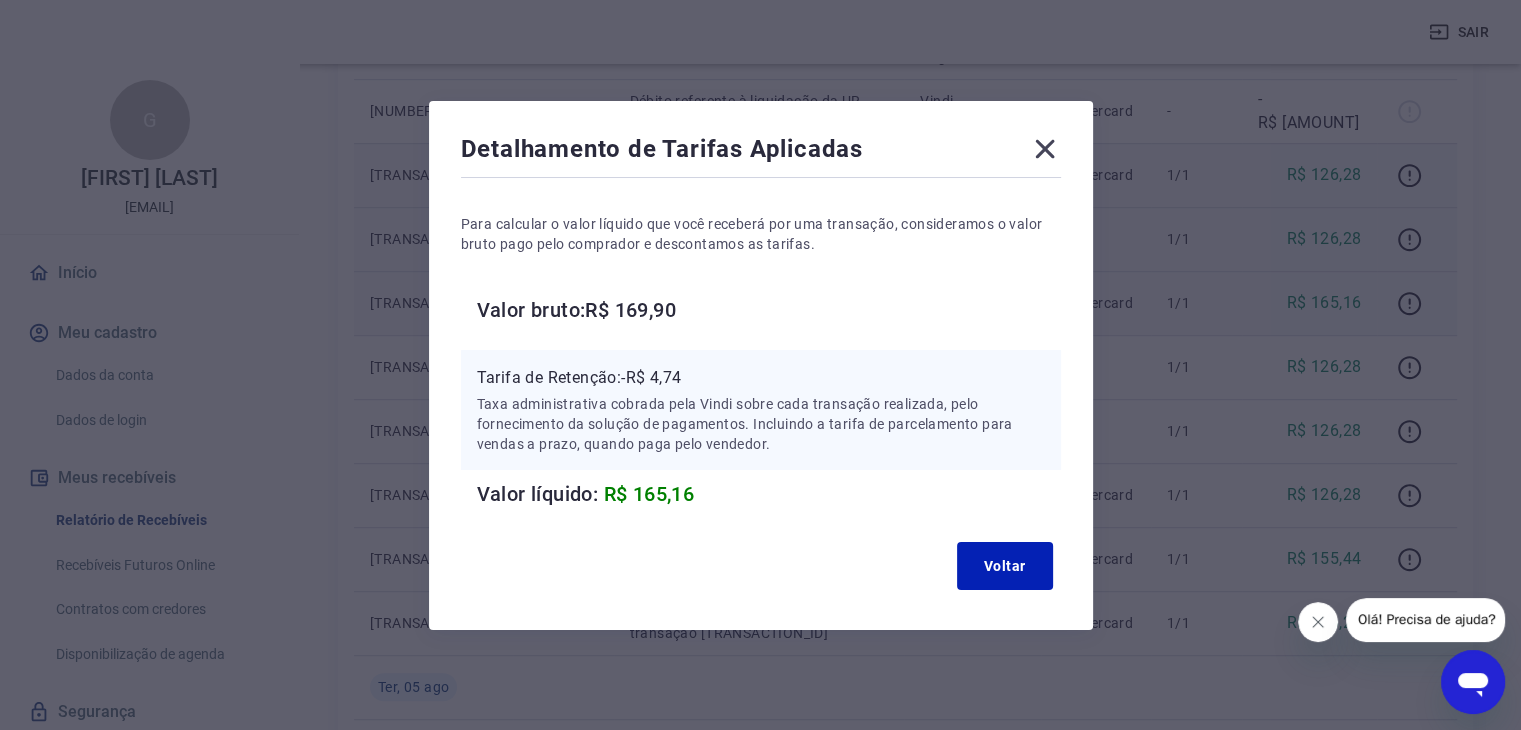 click 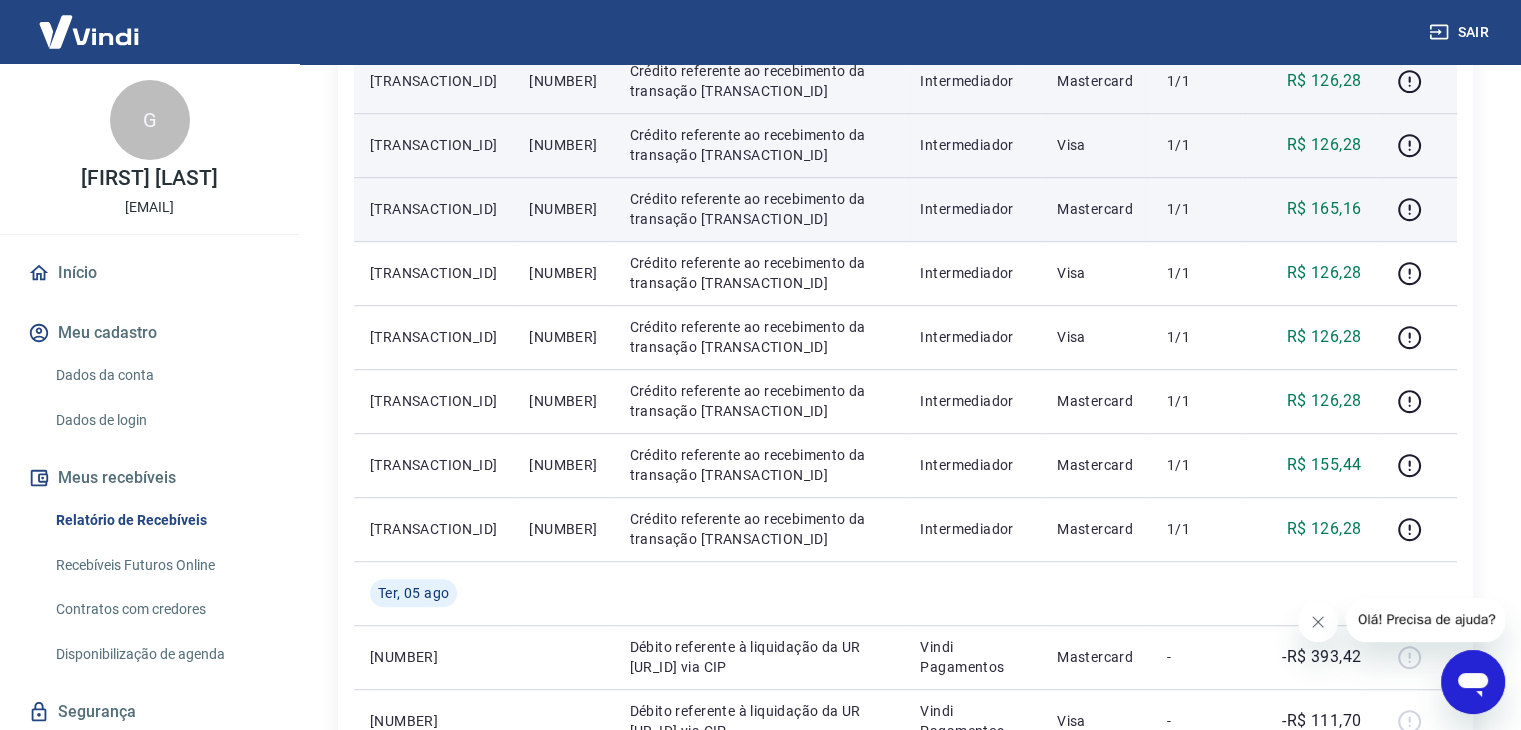 scroll, scrollTop: 1130, scrollLeft: 0, axis: vertical 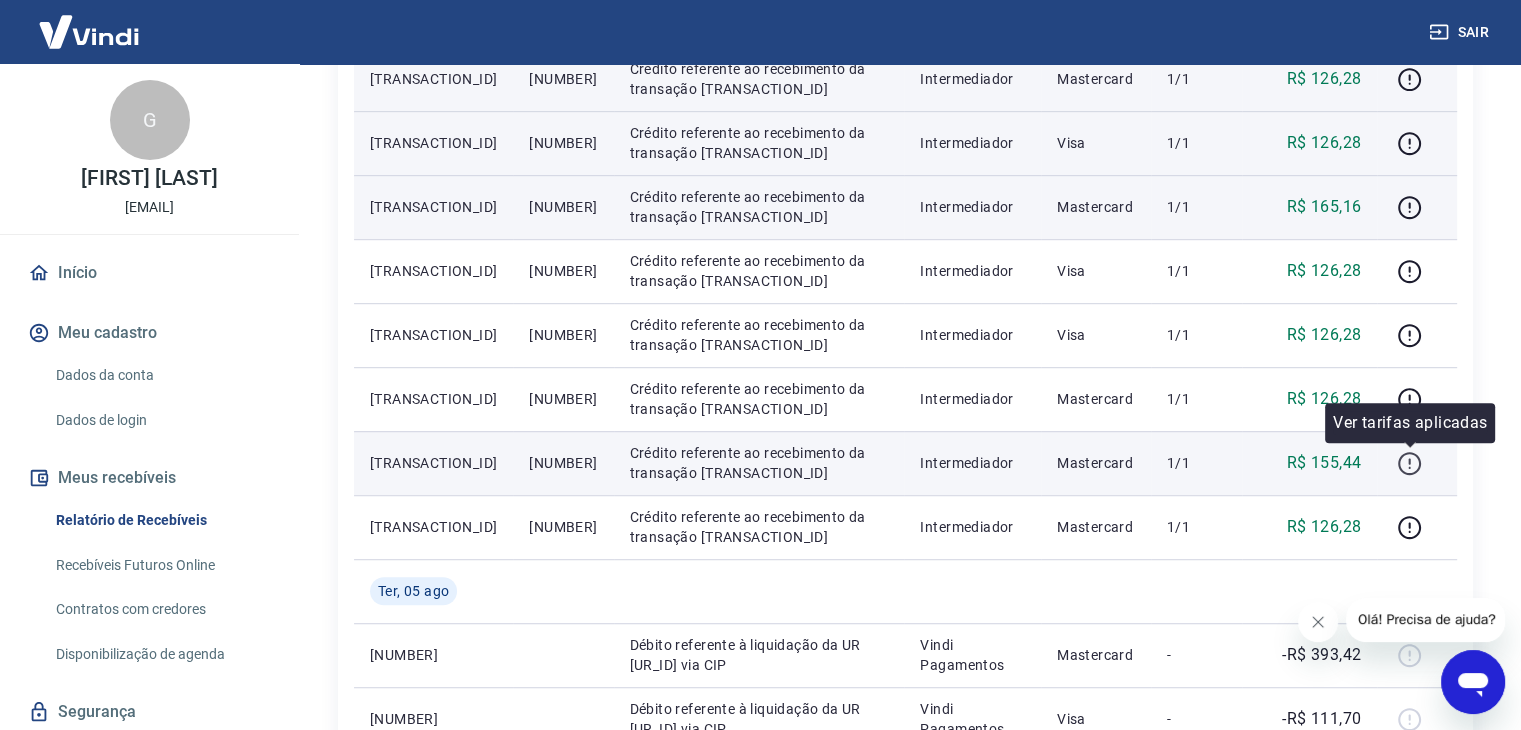 click 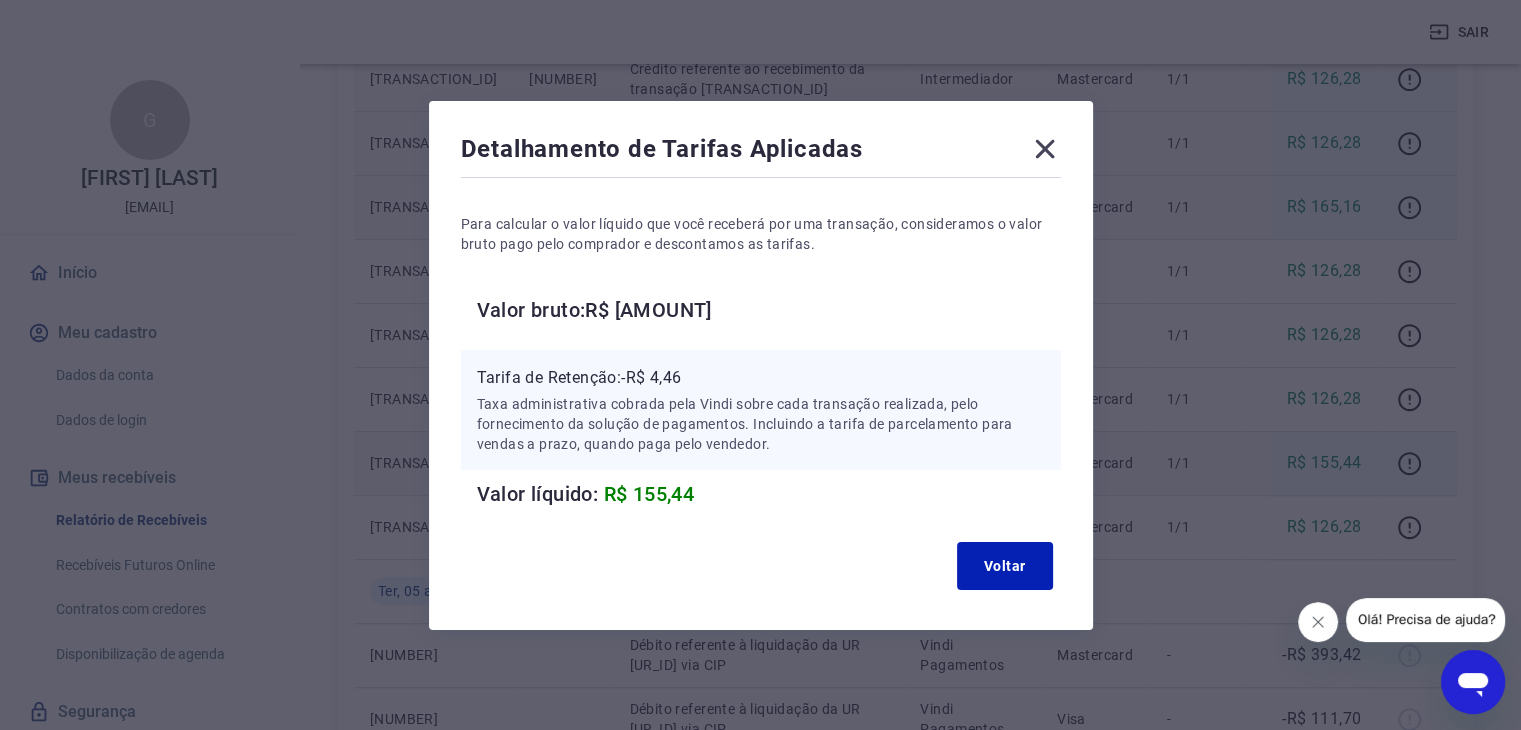 click 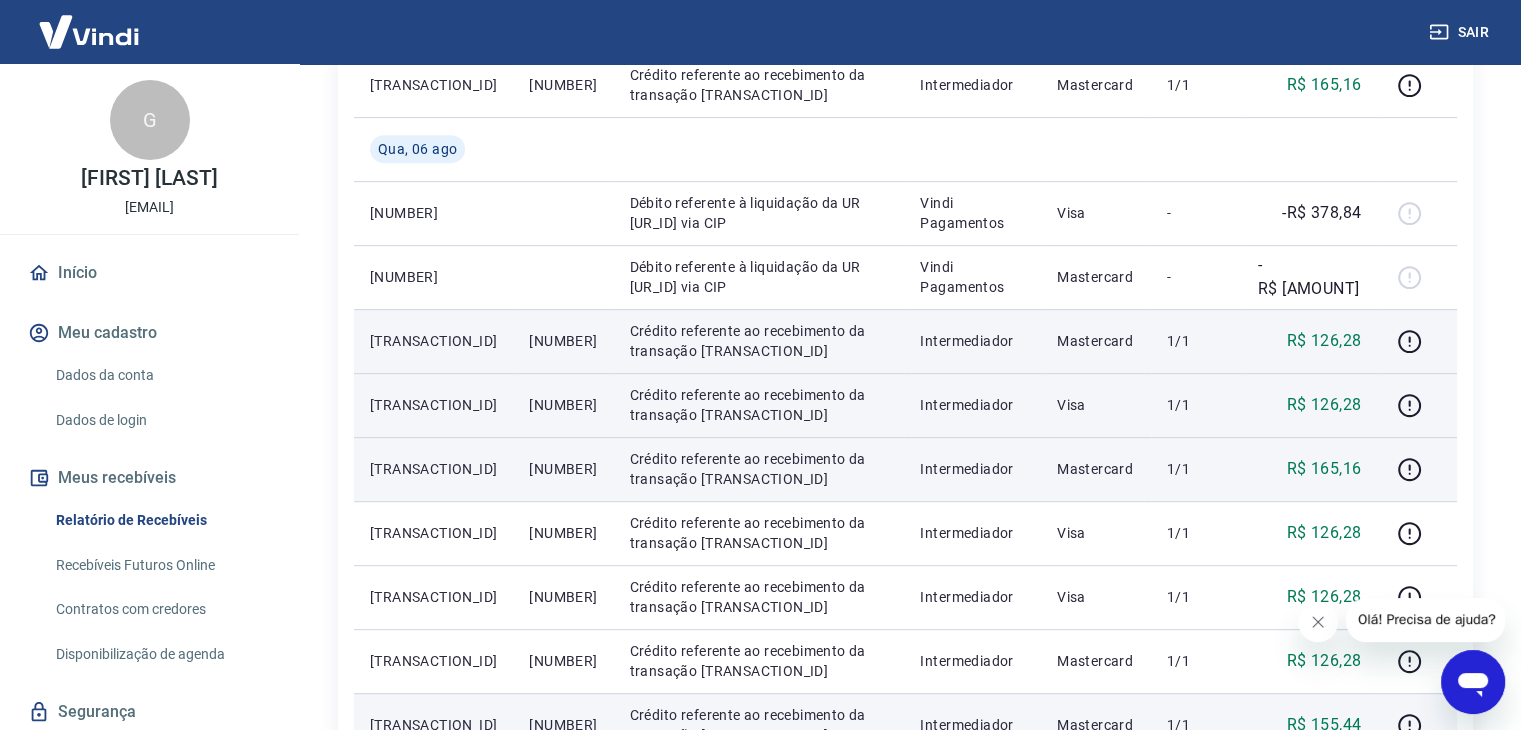 scroll, scrollTop: 1008, scrollLeft: 0, axis: vertical 